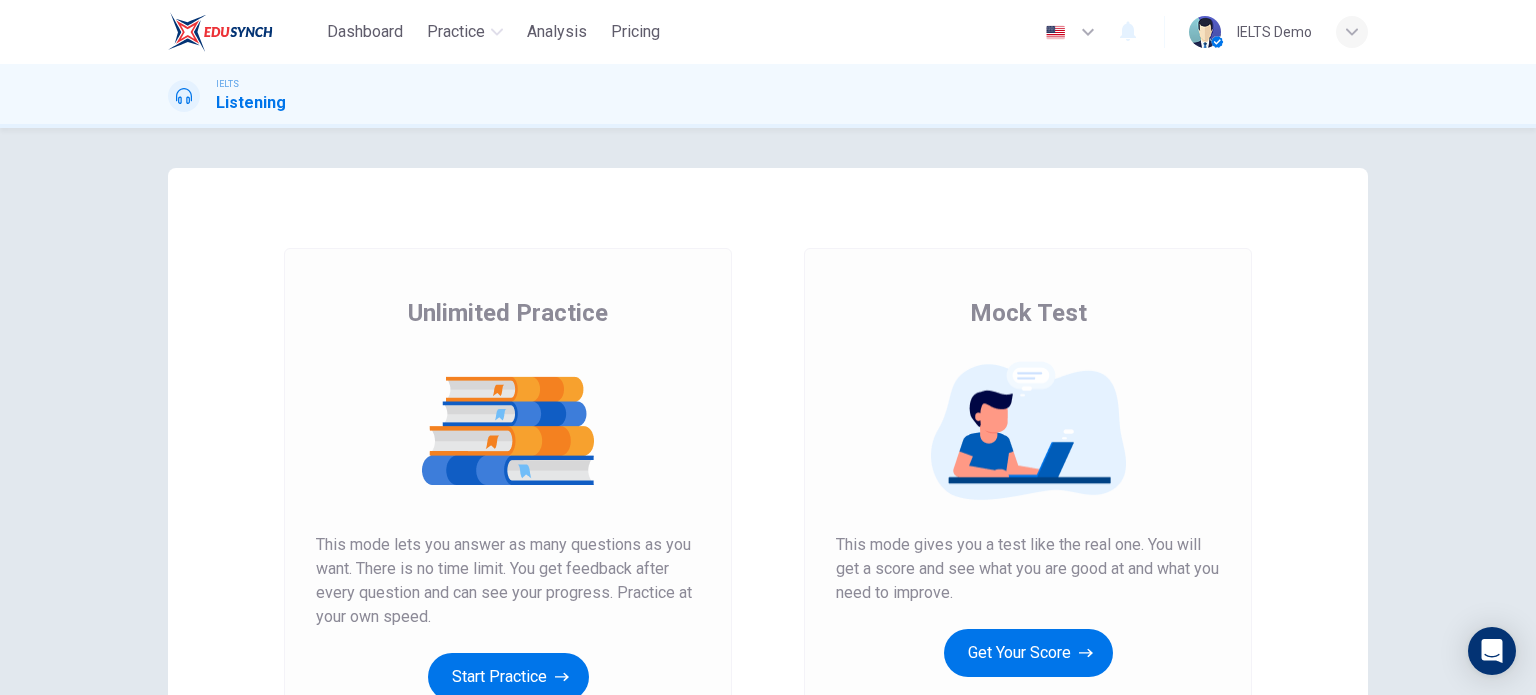 scroll, scrollTop: 0, scrollLeft: 0, axis: both 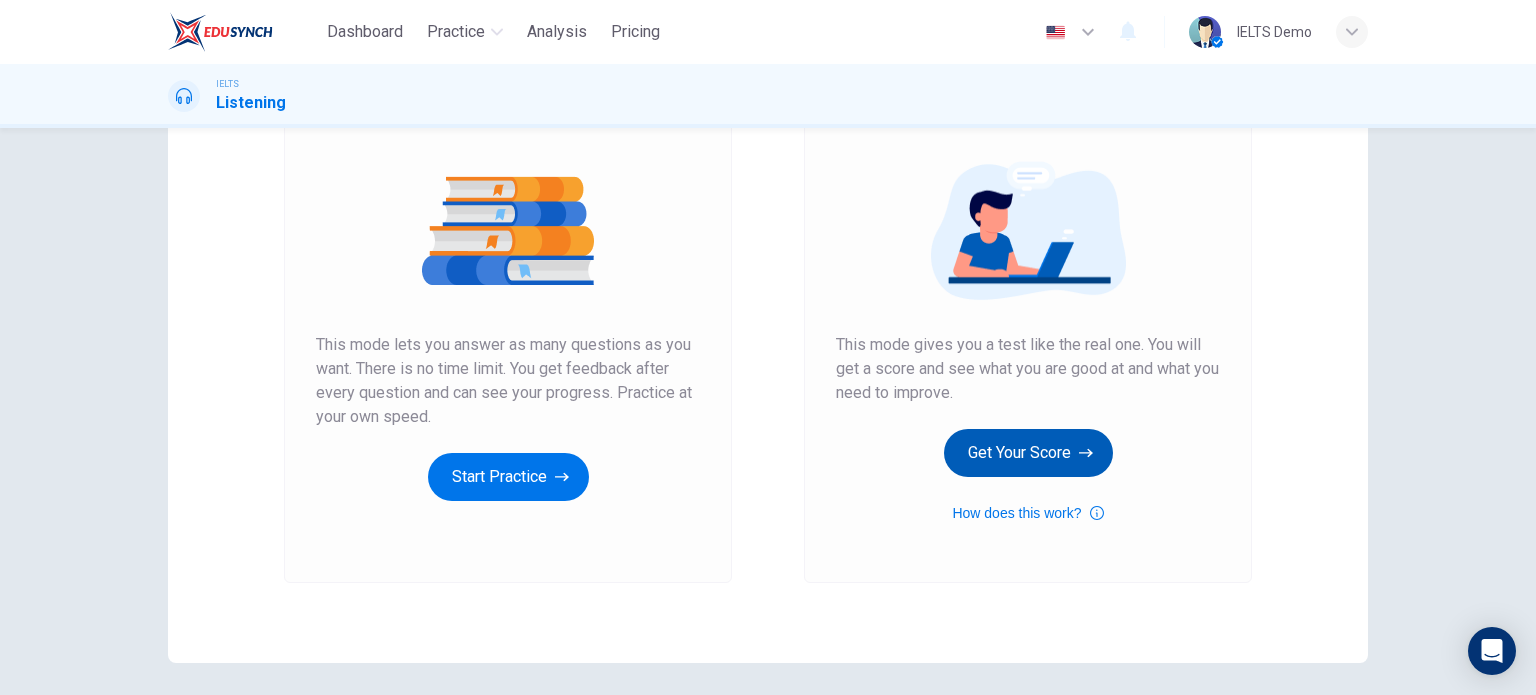click on "Get Your Score" at bounding box center [1028, 453] 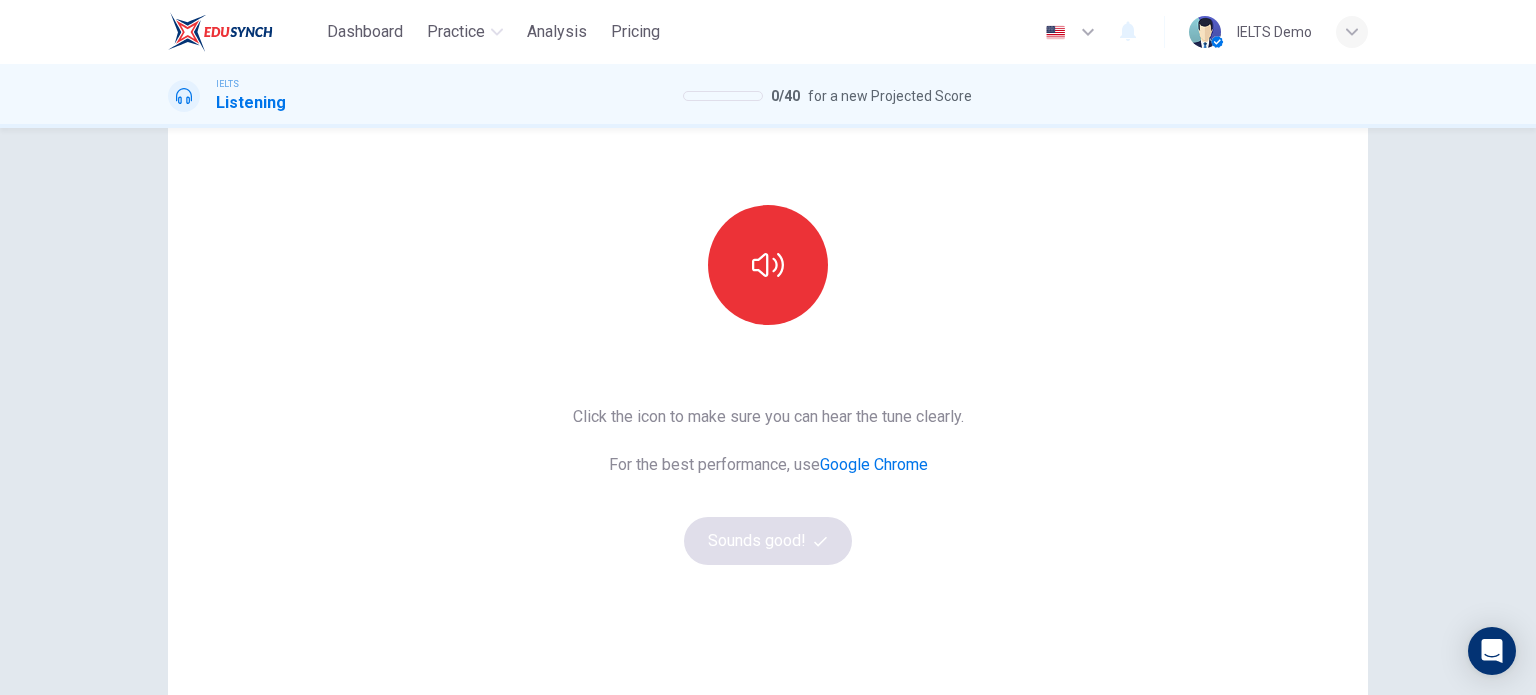 scroll, scrollTop: 72, scrollLeft: 0, axis: vertical 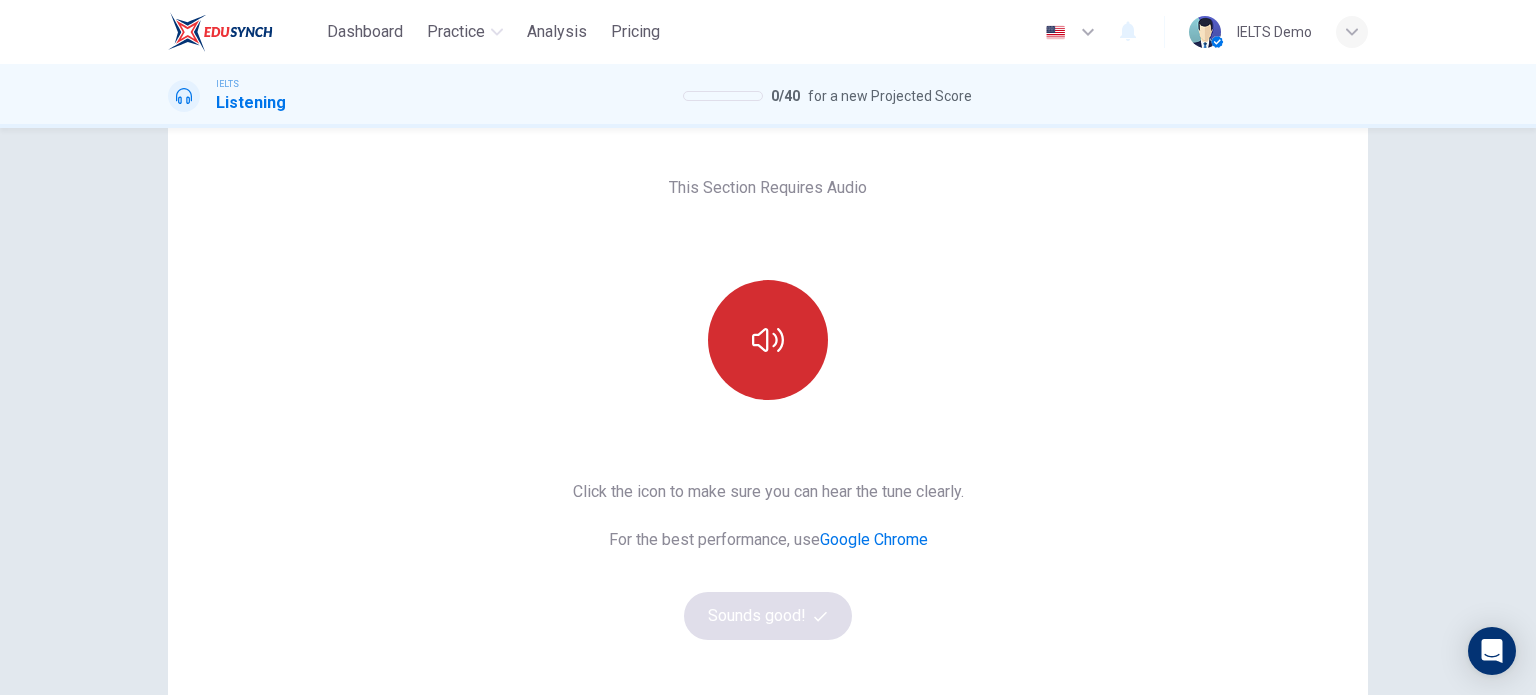click 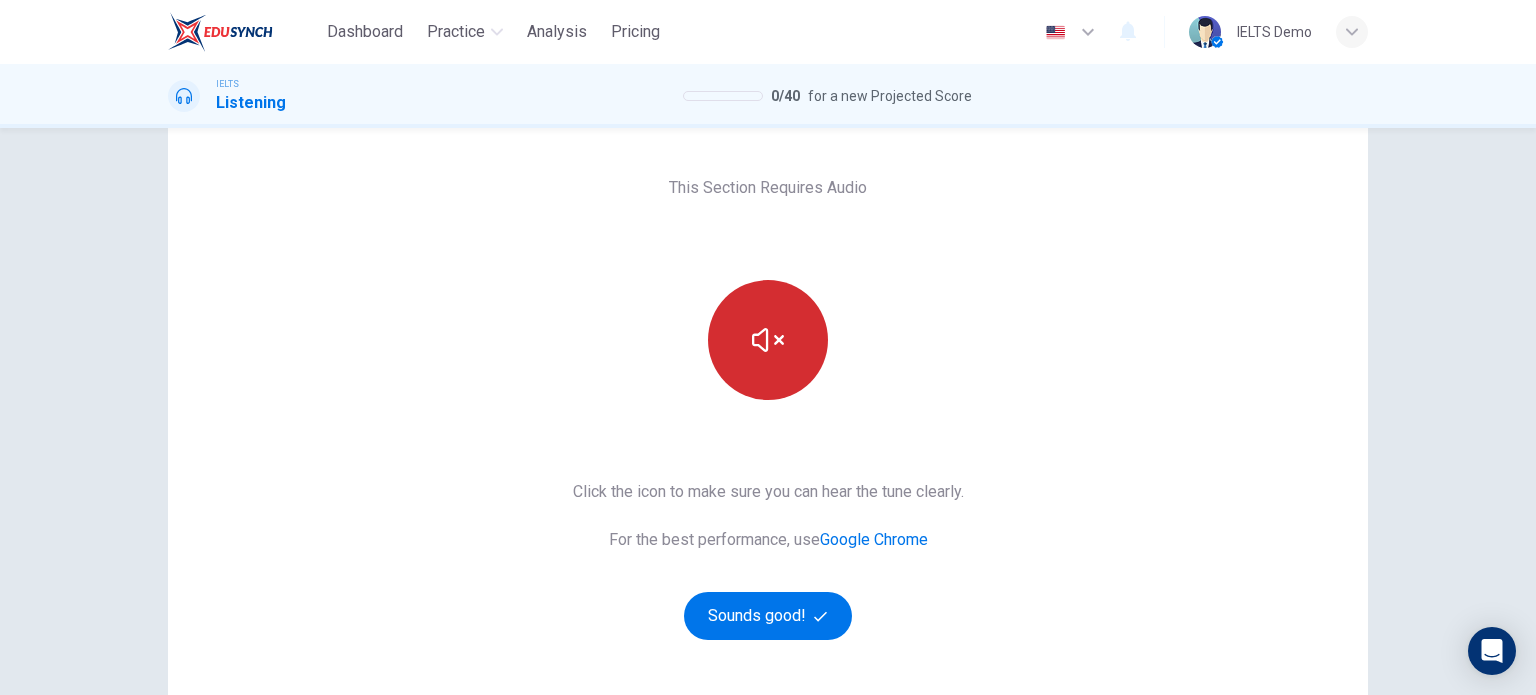 type 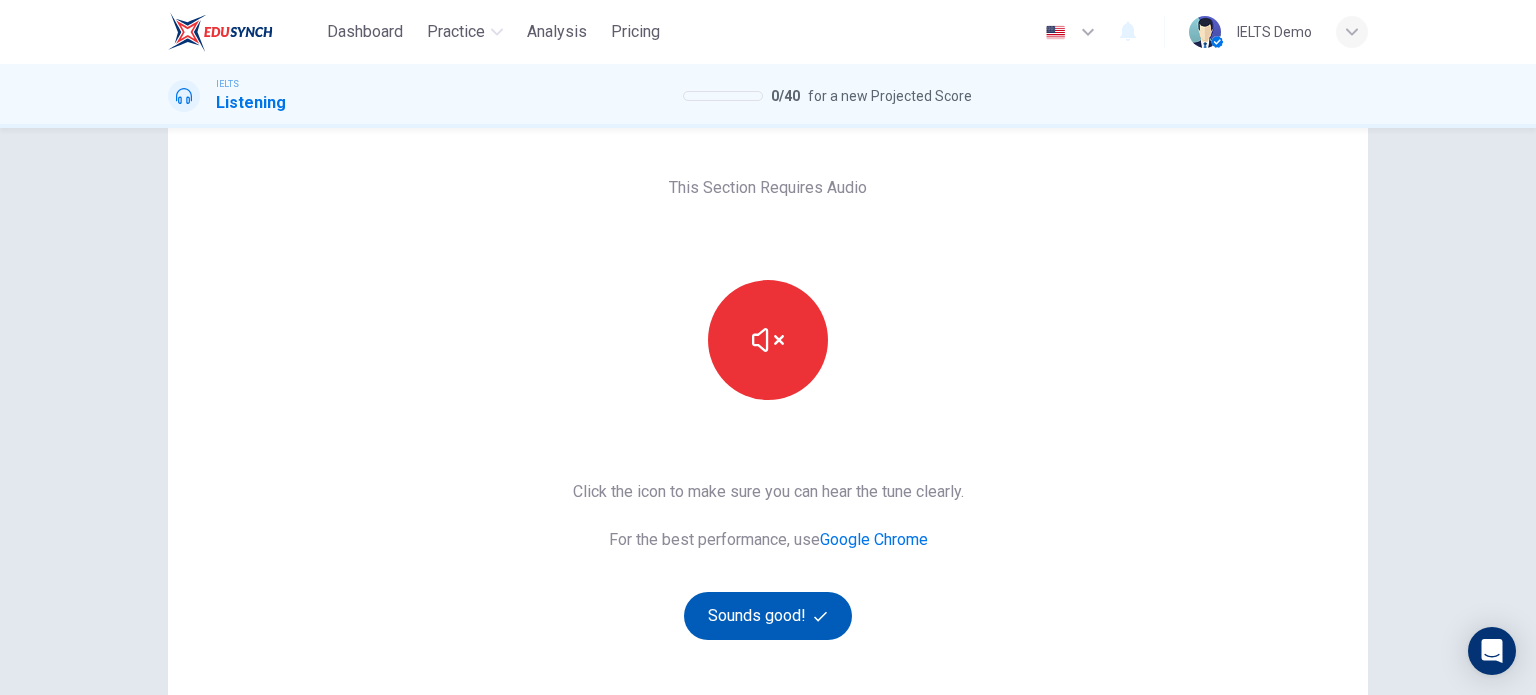 click on "Sounds good!" at bounding box center (768, 616) 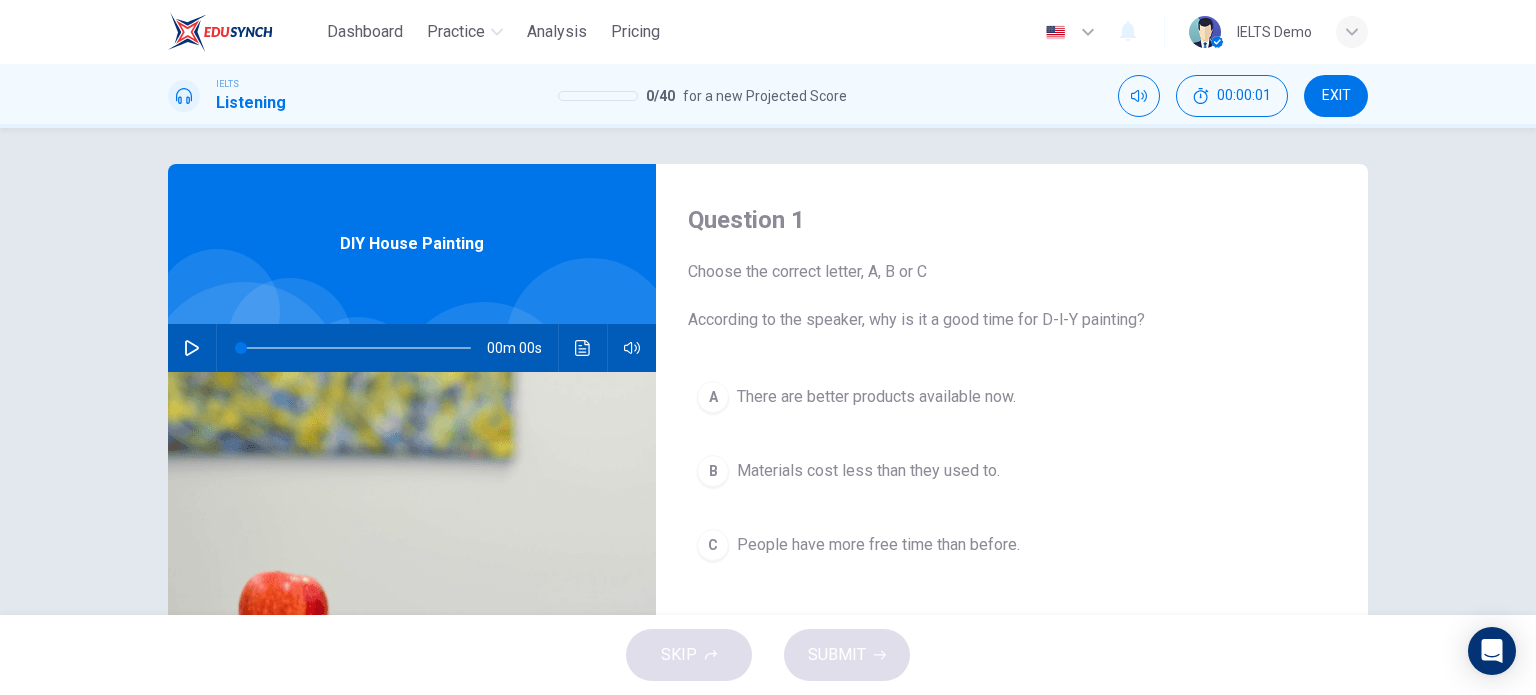 scroll, scrollTop: 0, scrollLeft: 0, axis: both 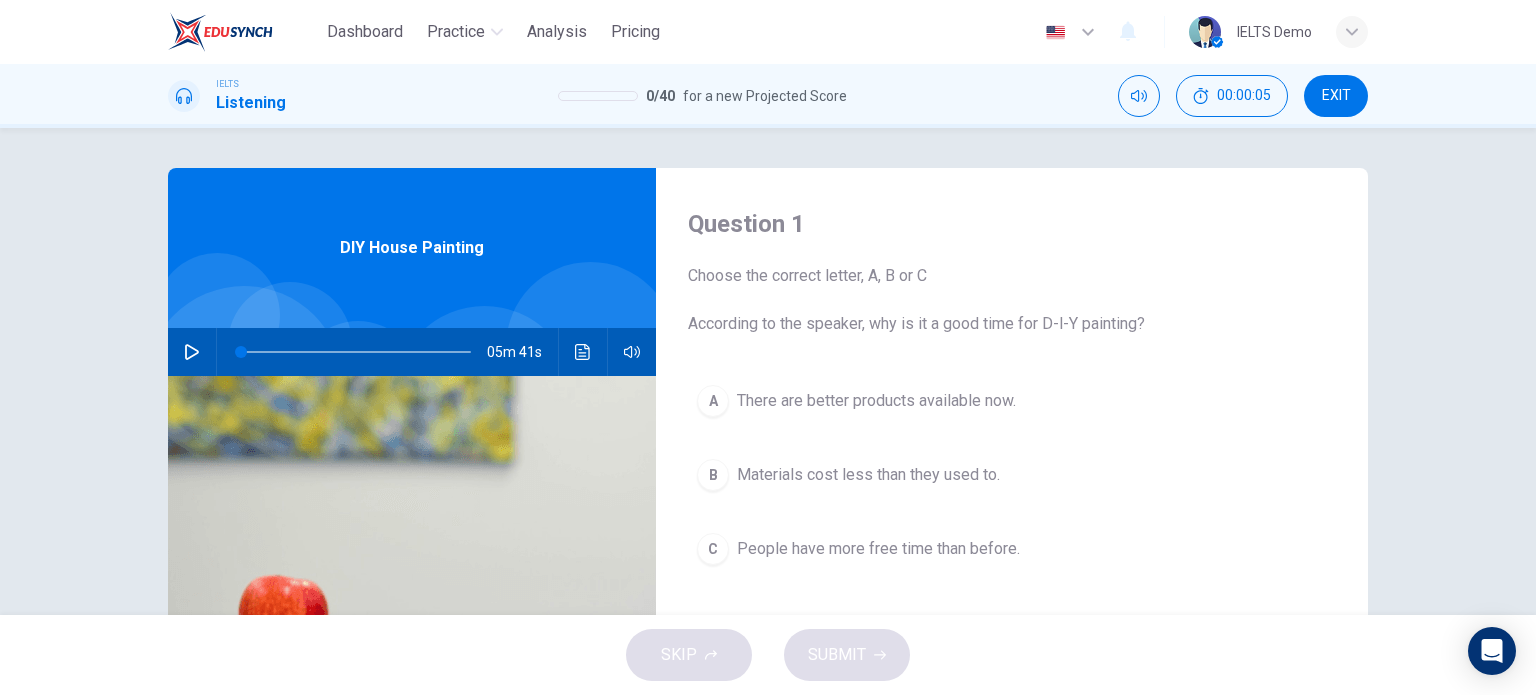 click at bounding box center [192, 352] 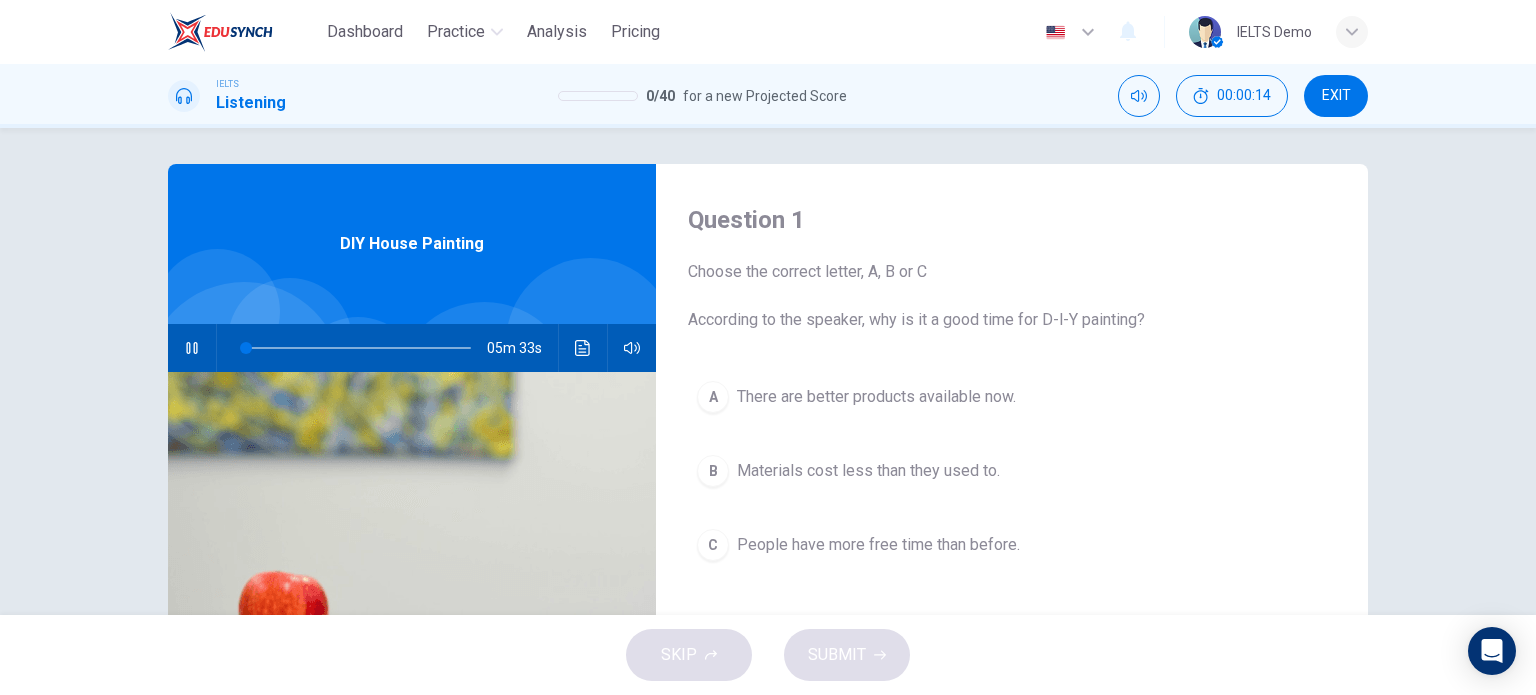 scroll, scrollTop: 0, scrollLeft: 0, axis: both 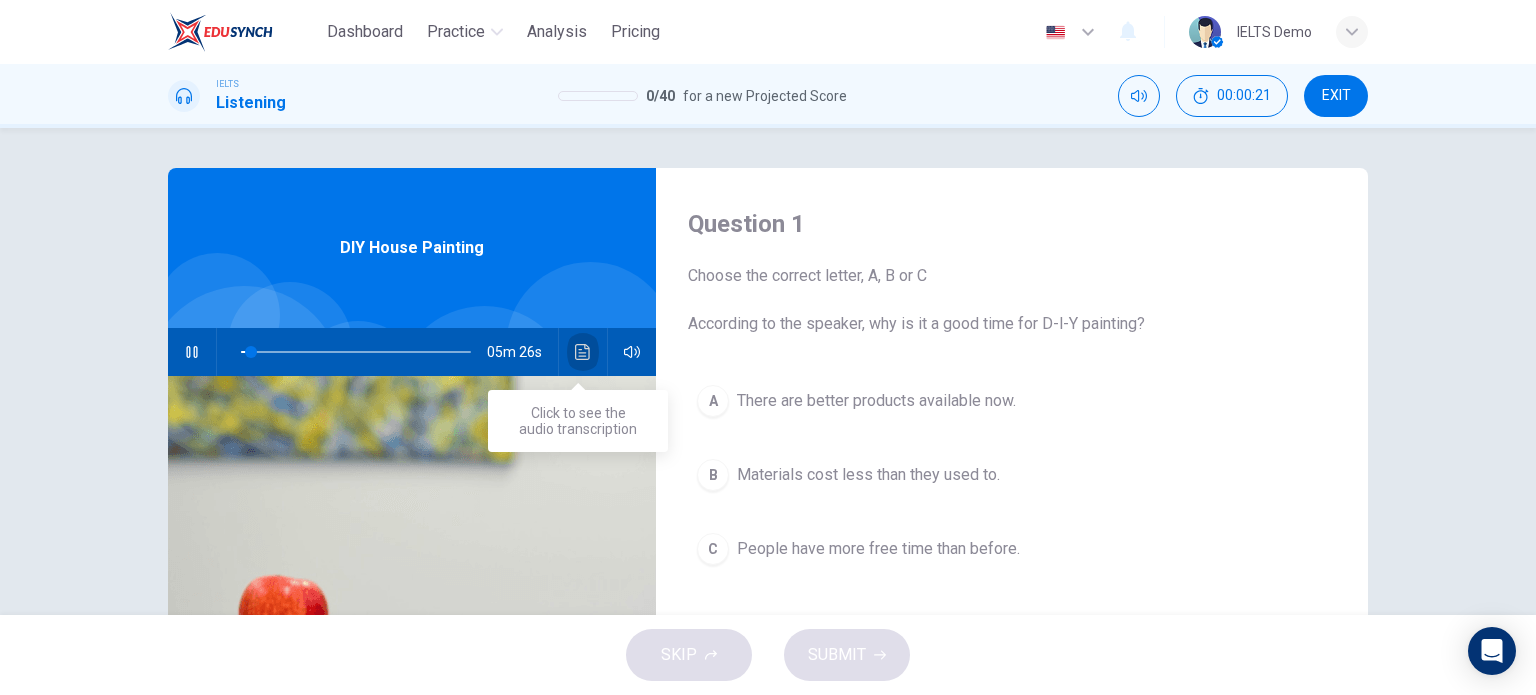 click 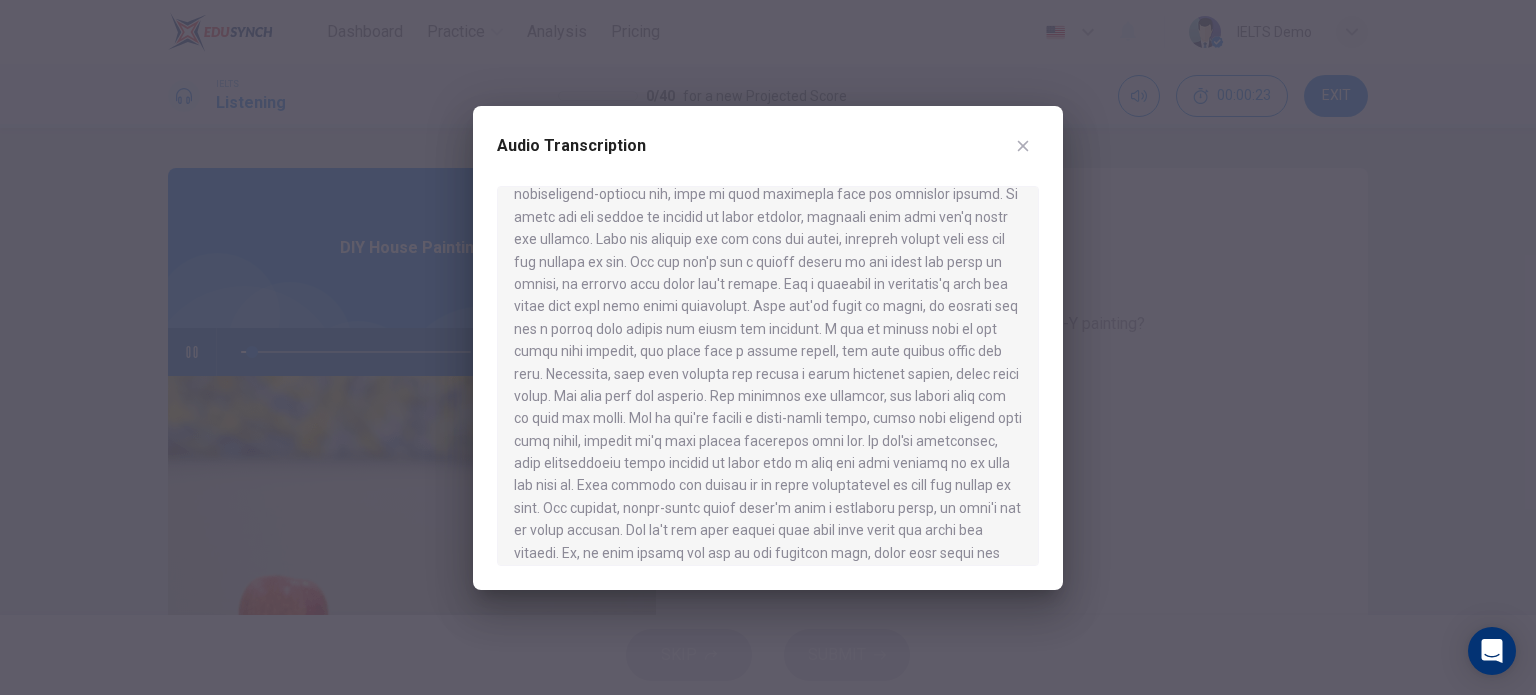 scroll, scrollTop: 840, scrollLeft: 0, axis: vertical 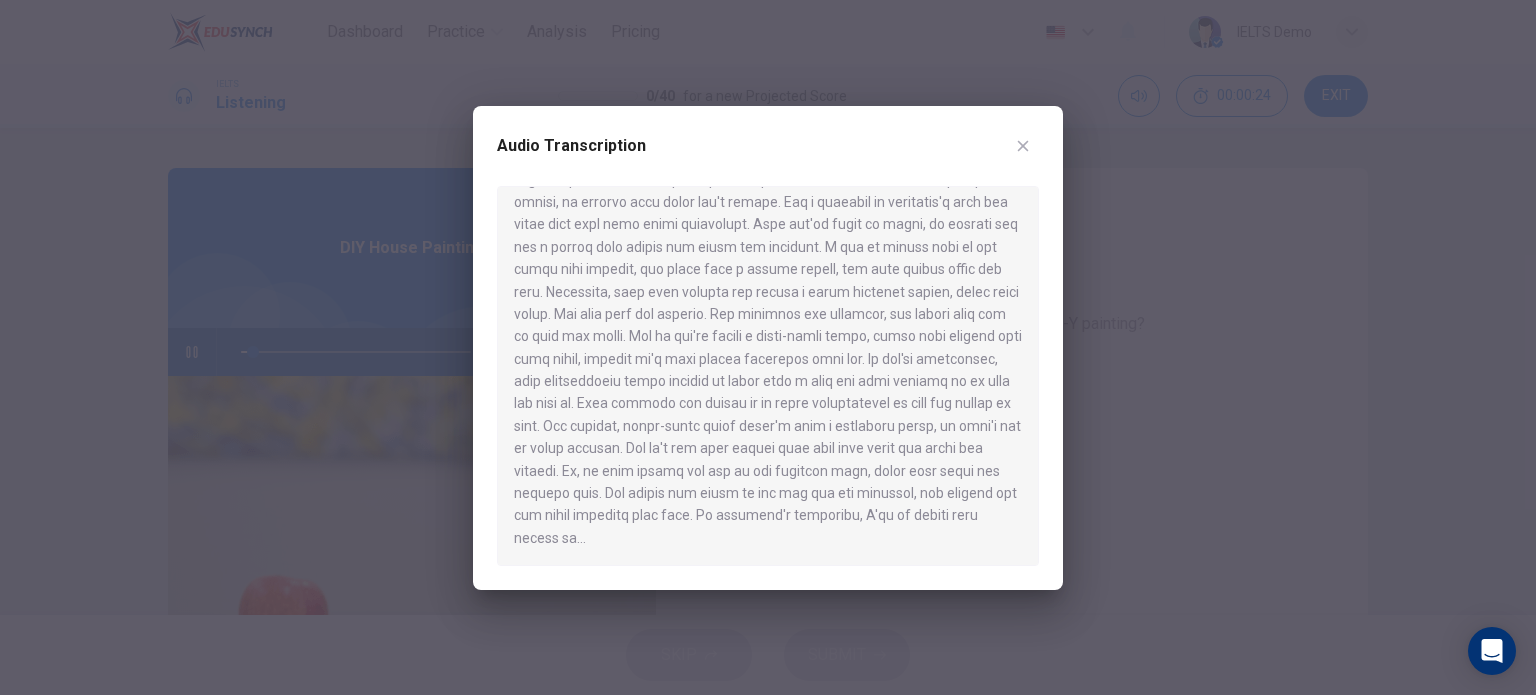 click 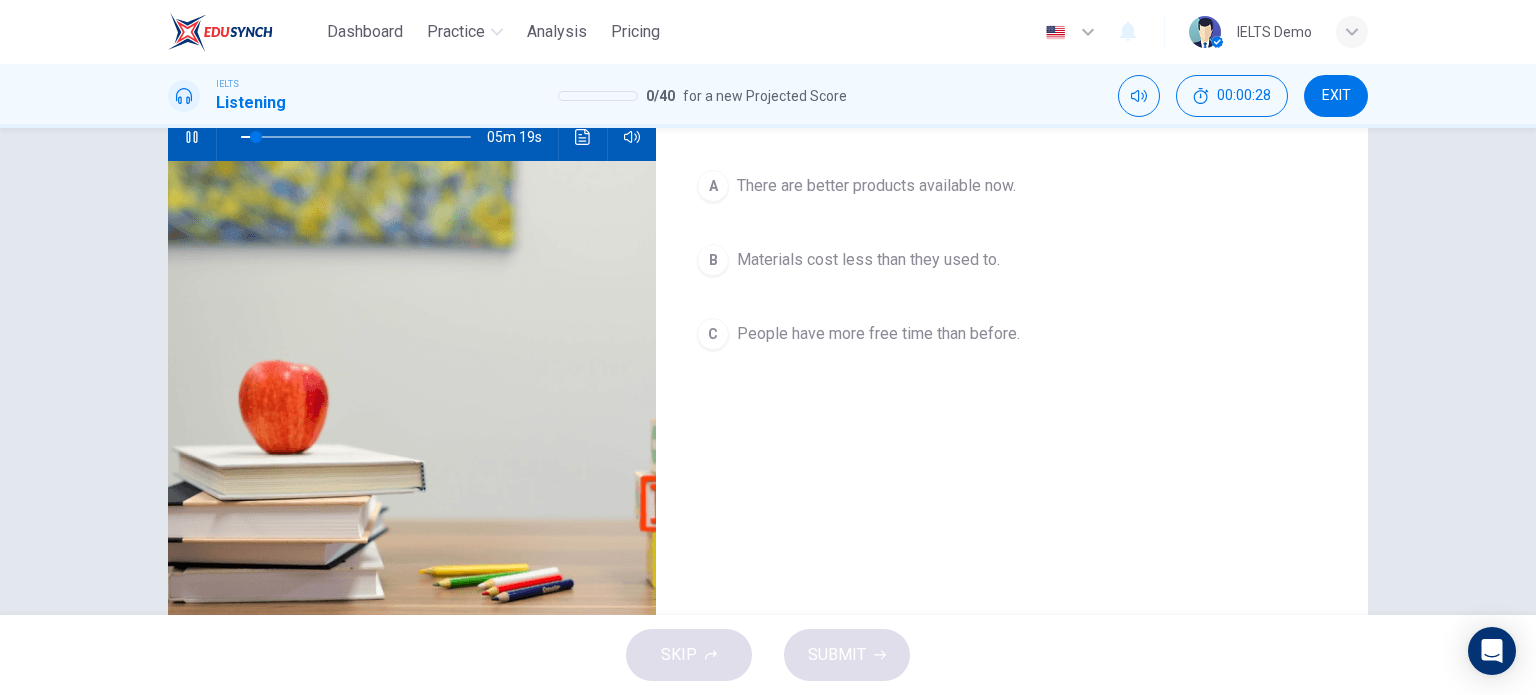 scroll, scrollTop: 0, scrollLeft: 0, axis: both 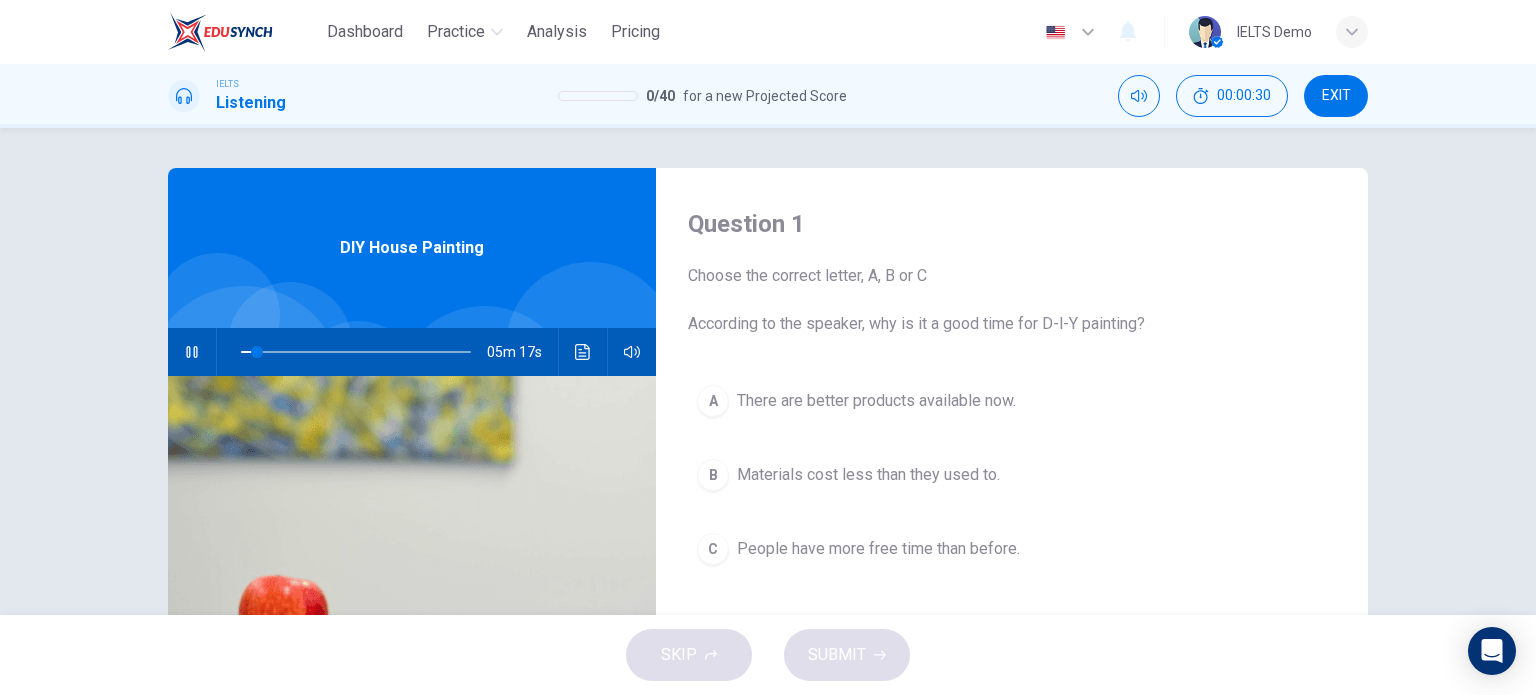 click at bounding box center [192, 352] 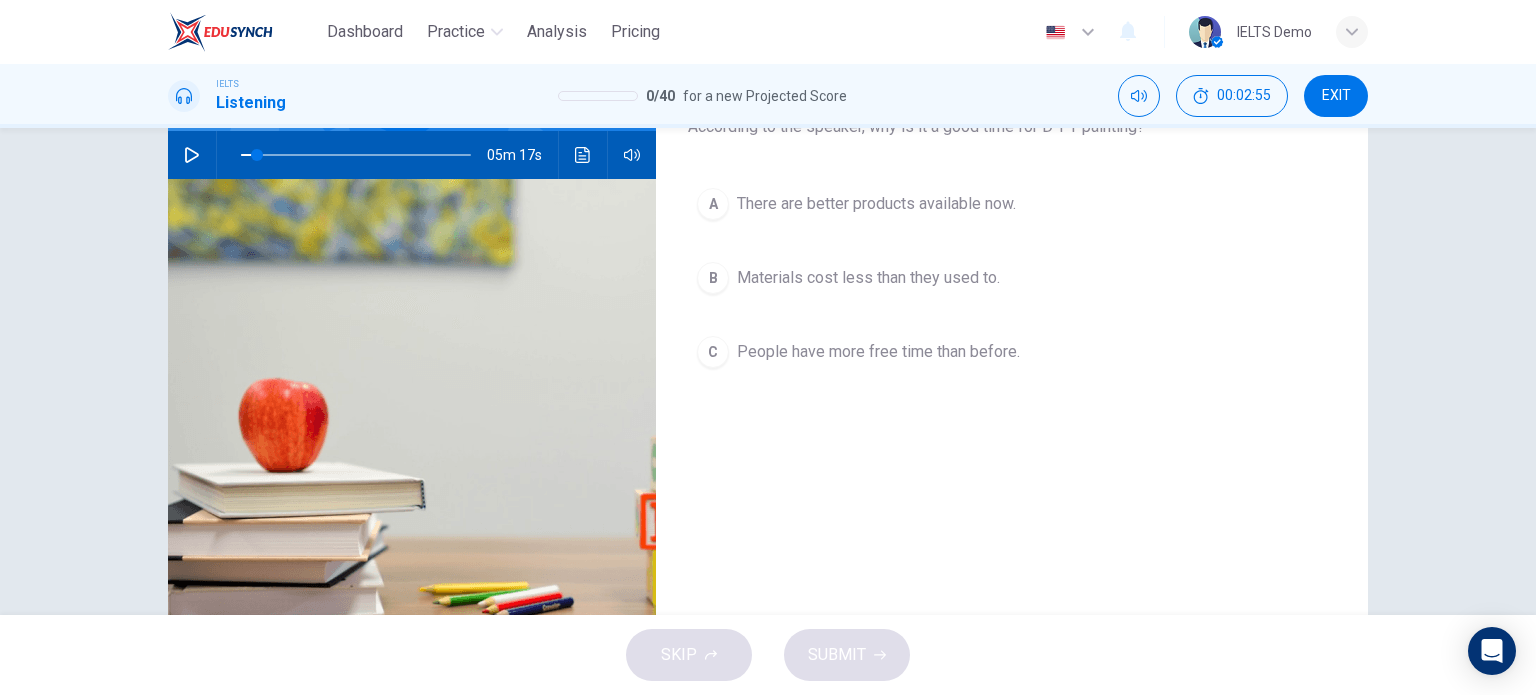 scroll, scrollTop: 0, scrollLeft: 0, axis: both 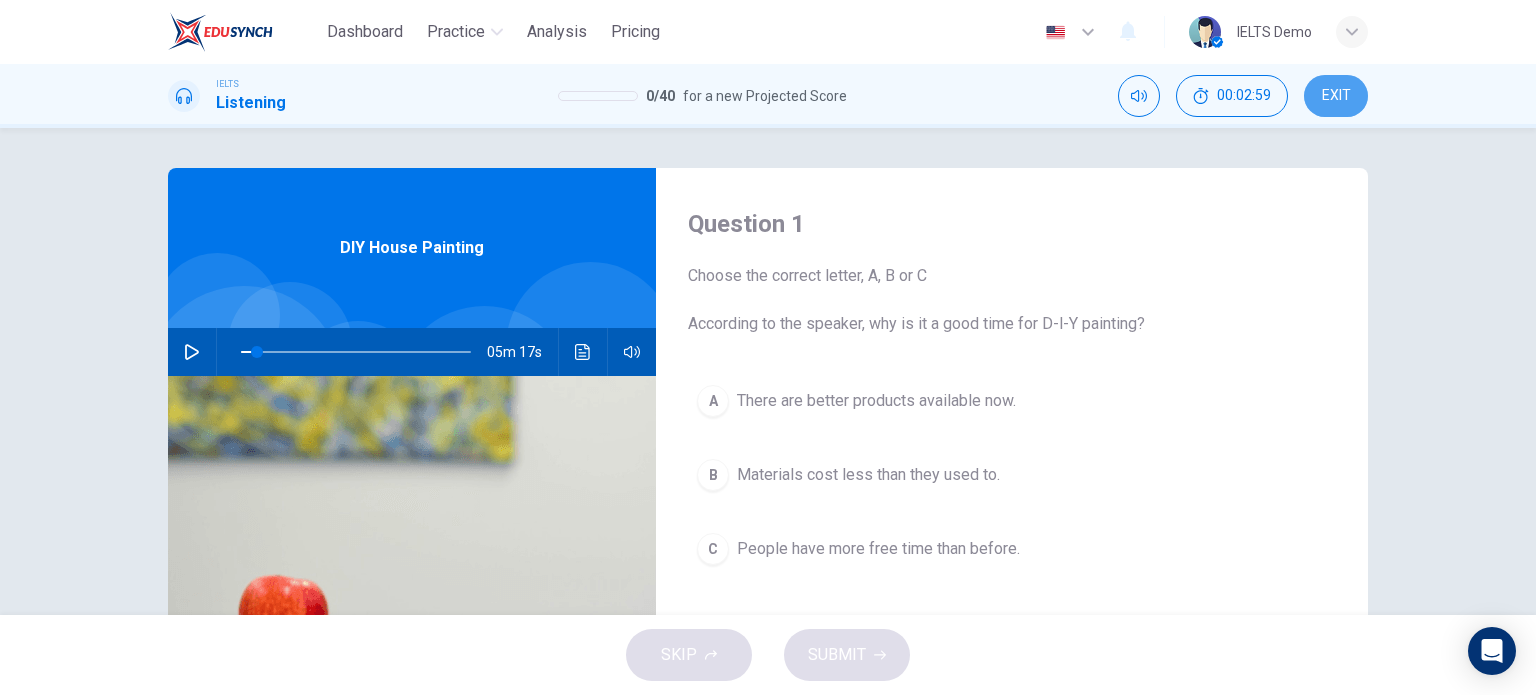 click on "EXIT" at bounding box center [1336, 96] 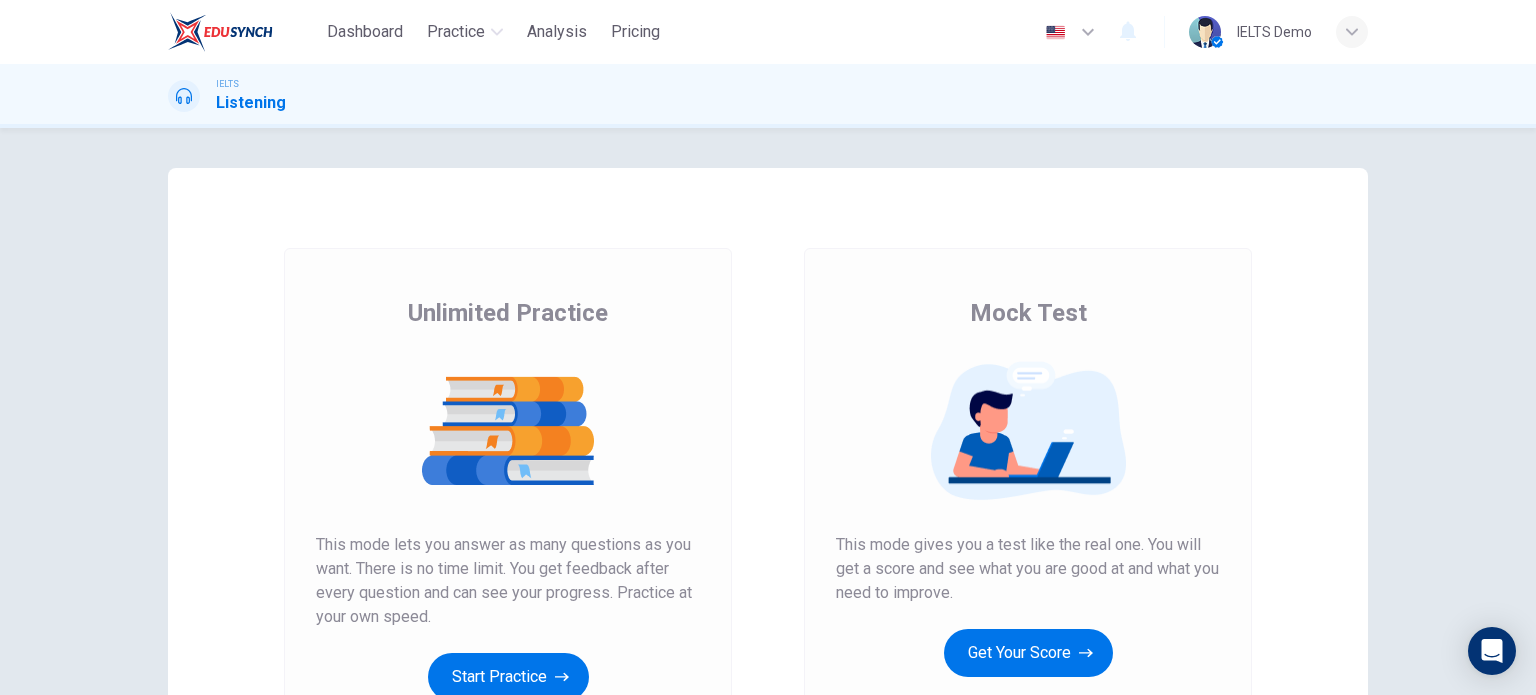 scroll, scrollTop: 0, scrollLeft: 0, axis: both 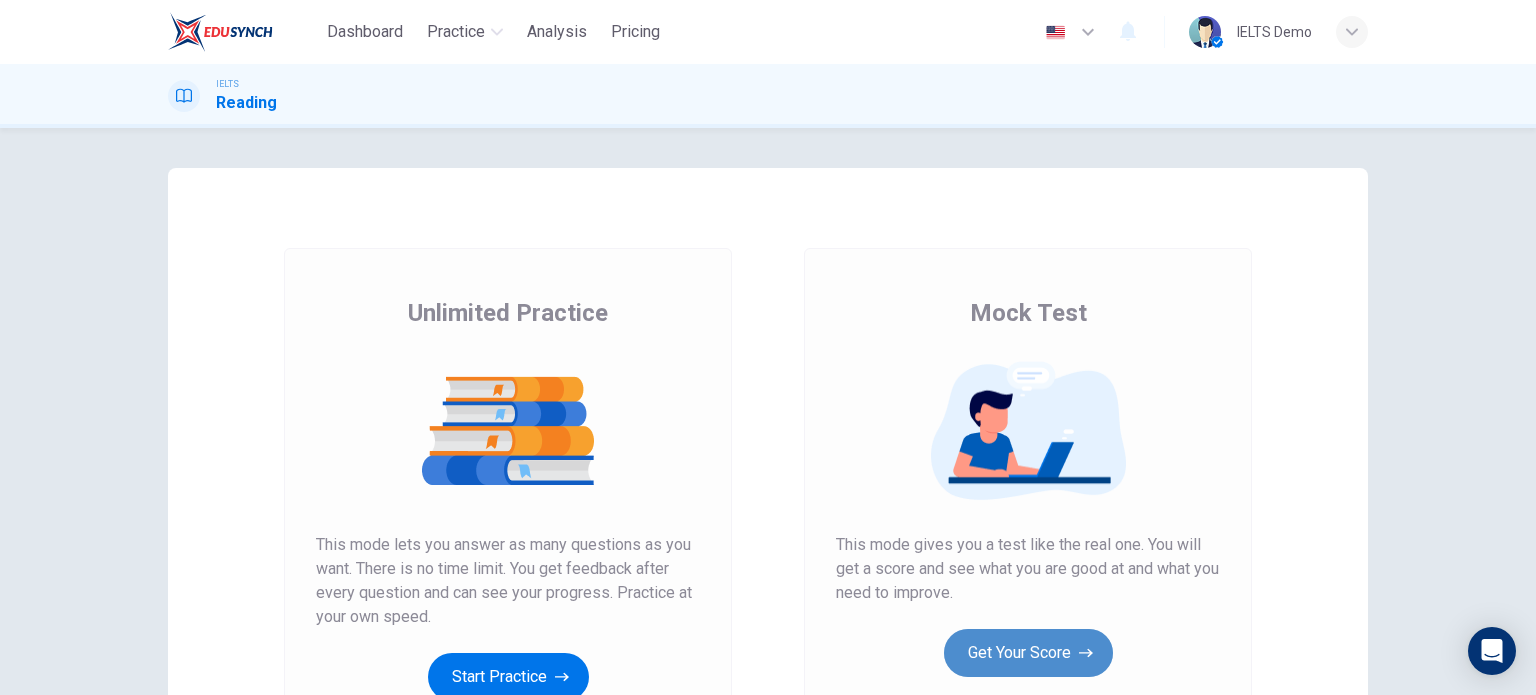 click on "Get Your Score" at bounding box center [1028, 653] 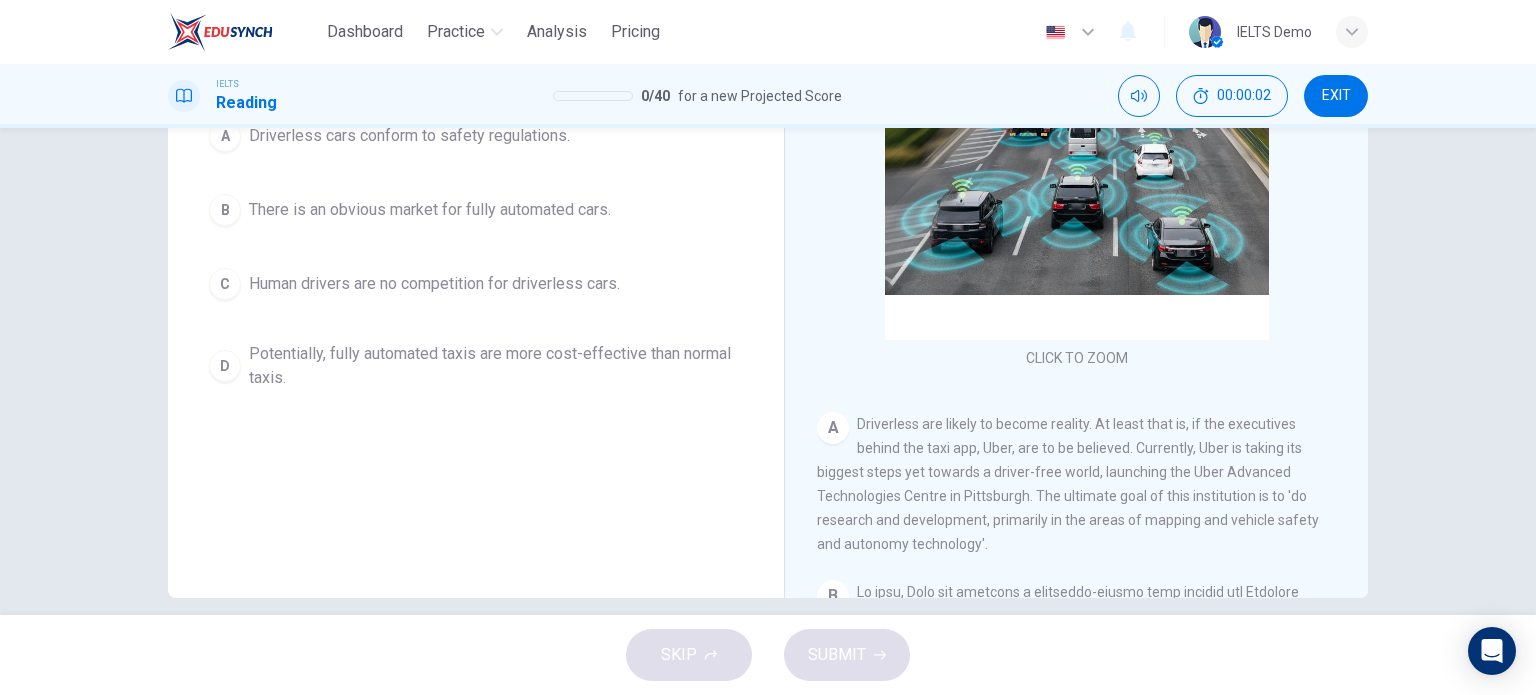 scroll, scrollTop: 288, scrollLeft: 0, axis: vertical 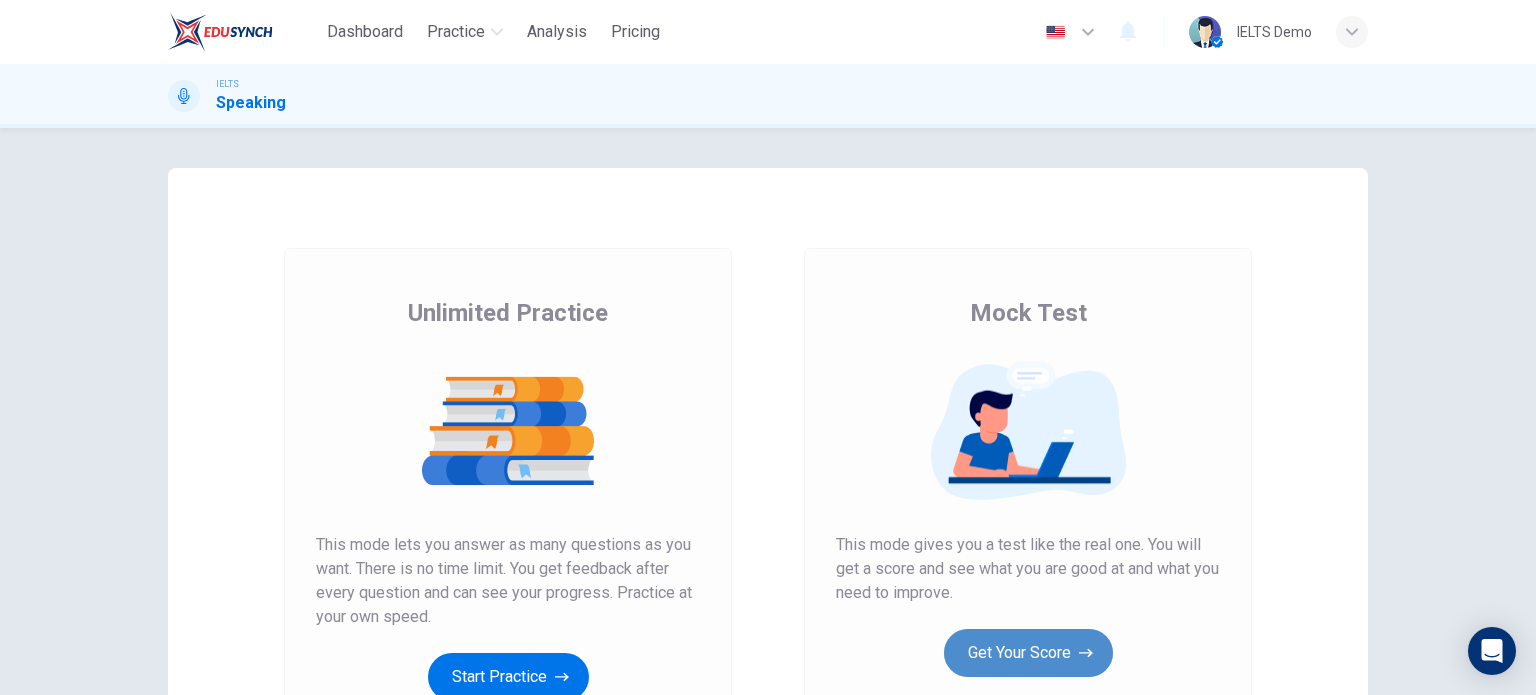click on "Get Your Score" at bounding box center [1028, 653] 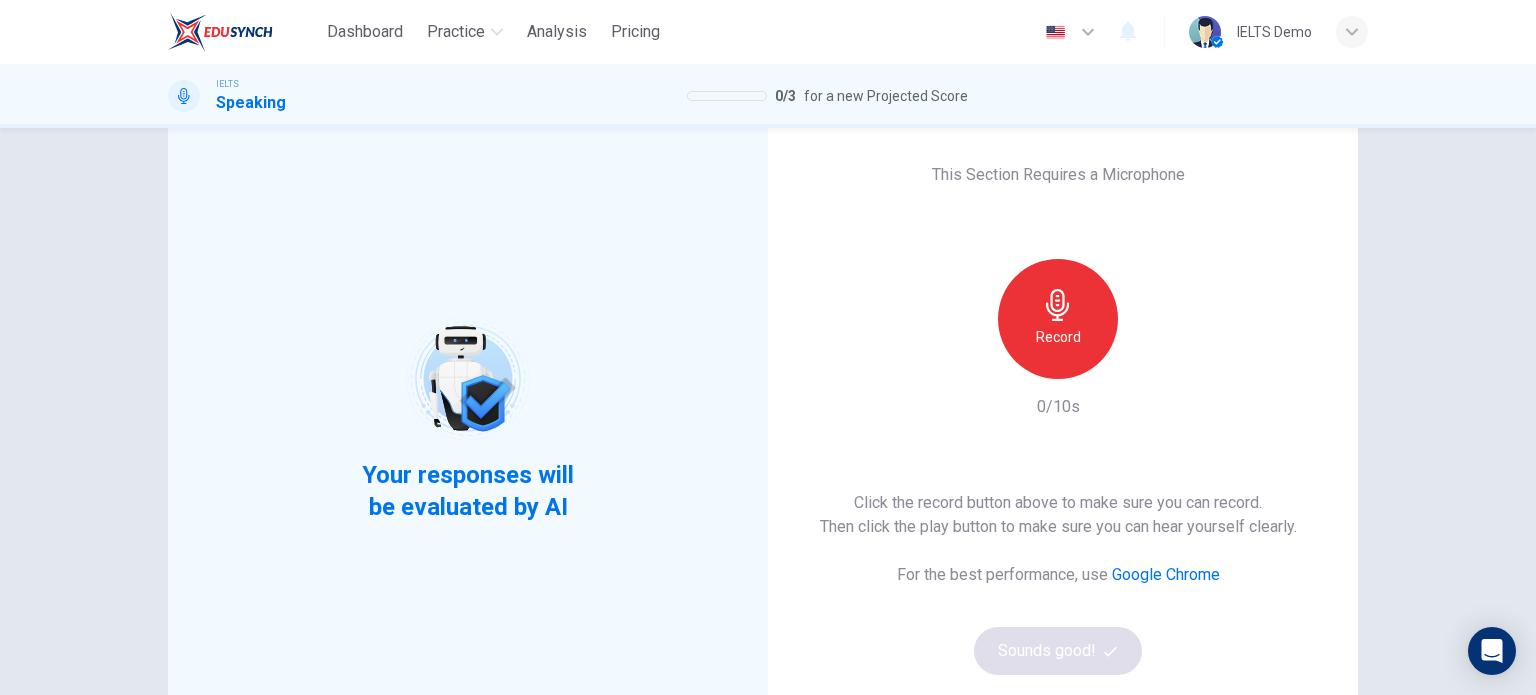 scroll, scrollTop: 0, scrollLeft: 0, axis: both 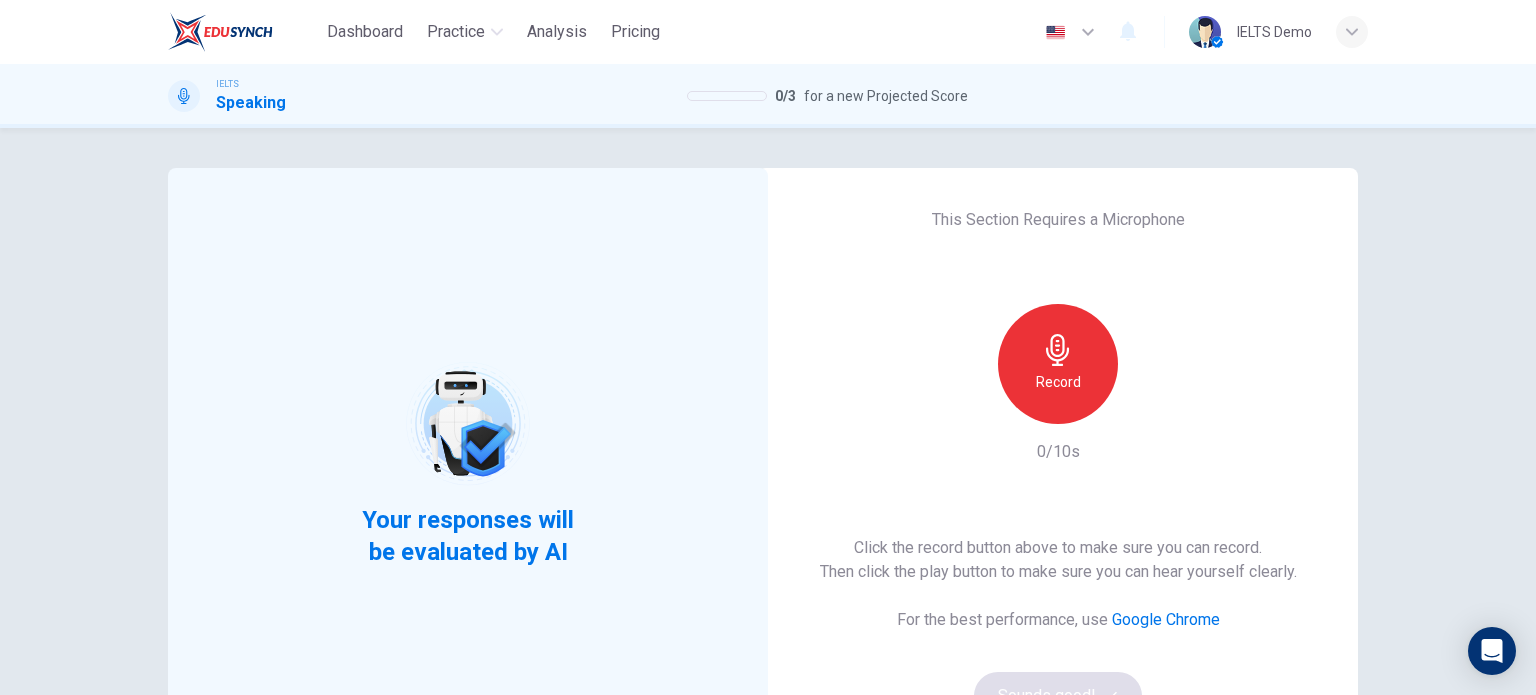 click on "Record" at bounding box center (1058, 364) 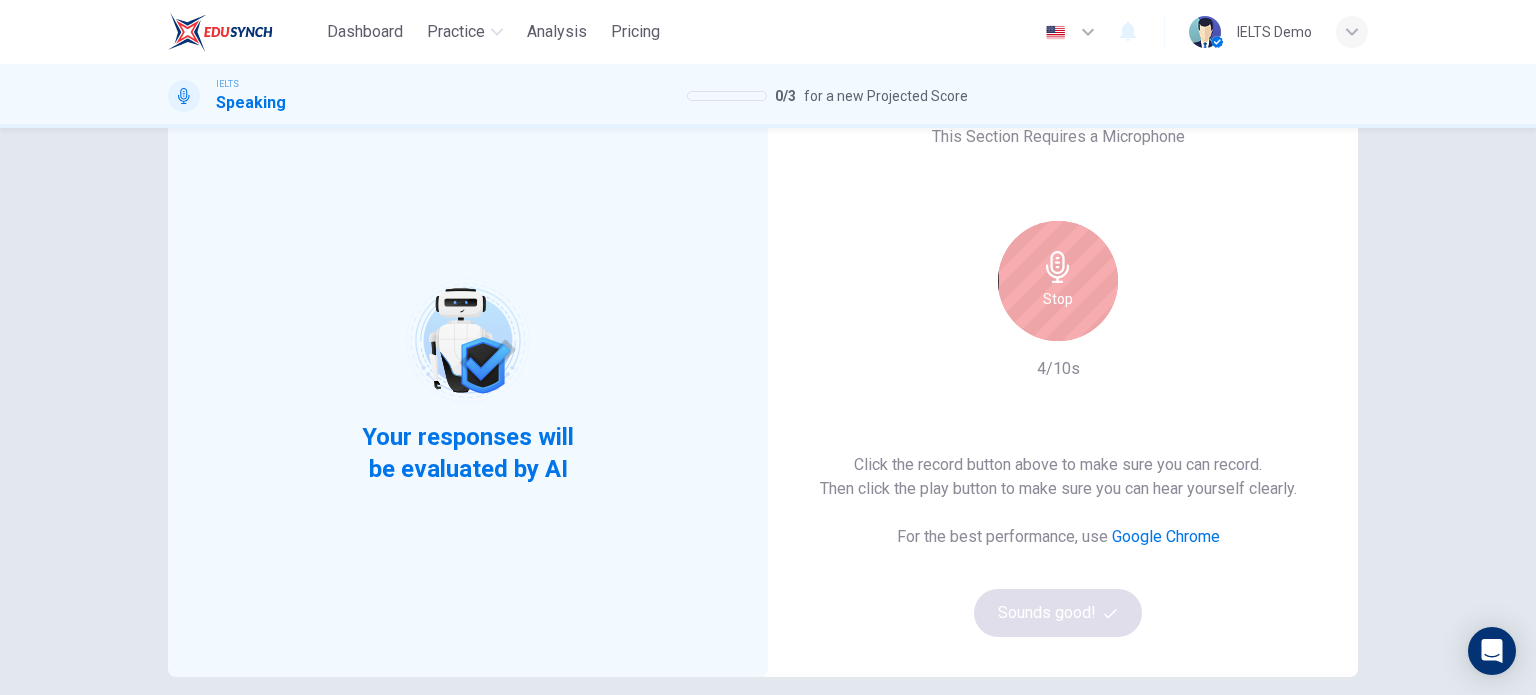scroll, scrollTop: 72, scrollLeft: 0, axis: vertical 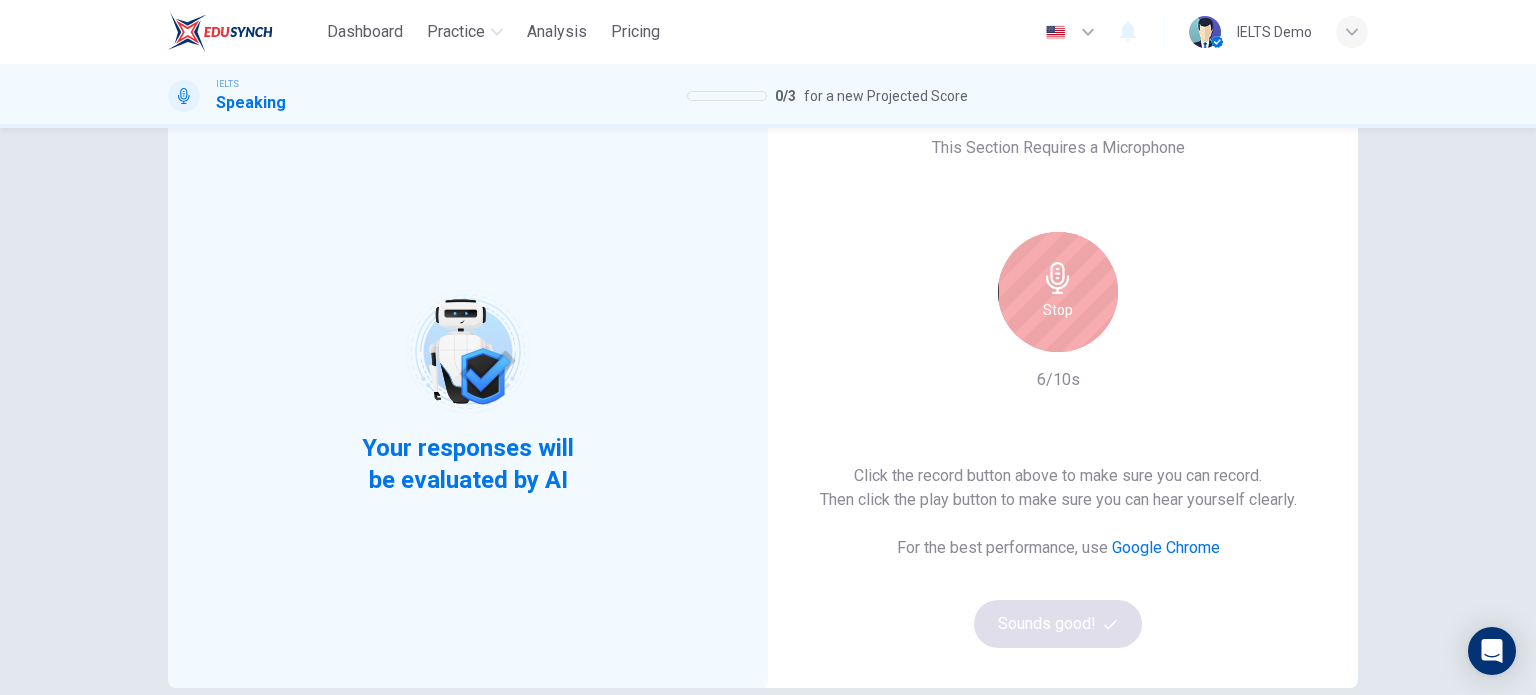click on "Stop" at bounding box center (1058, 292) 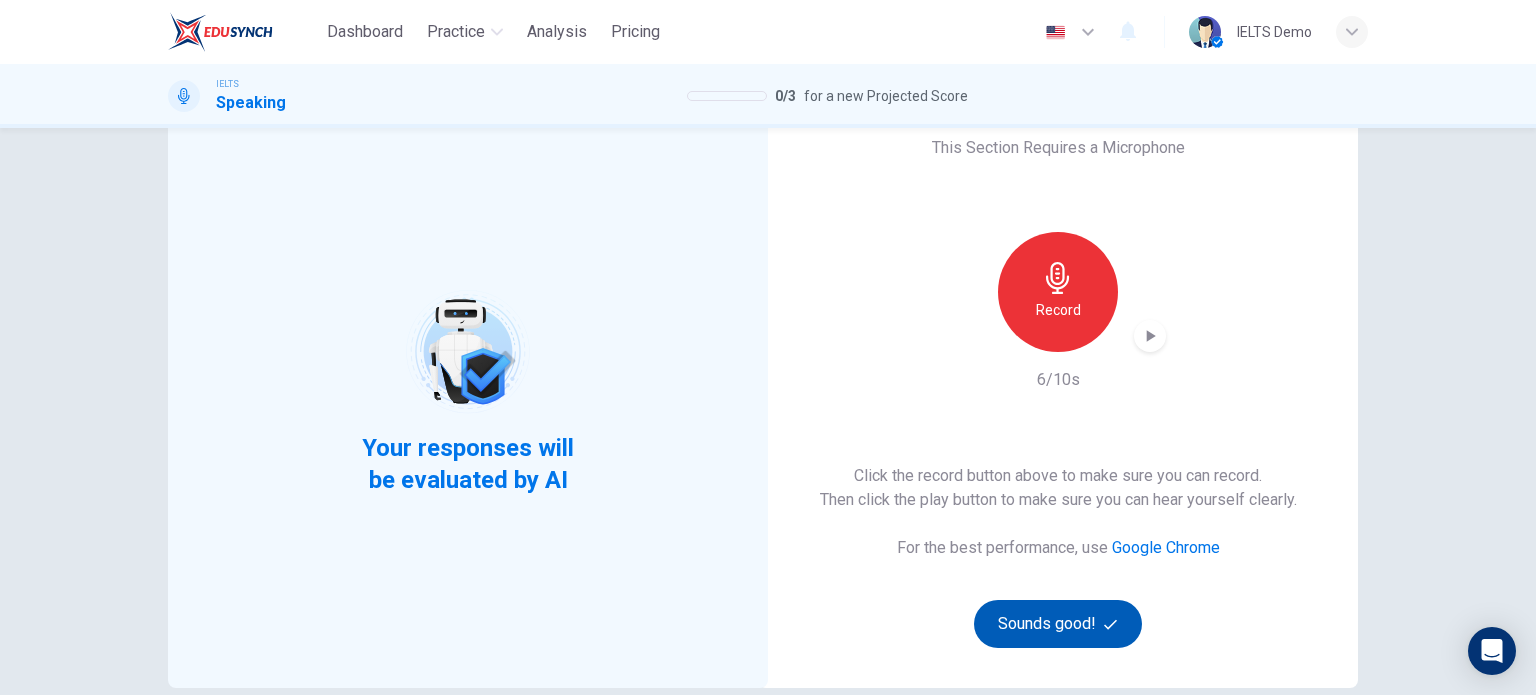 click on "Sounds good!" at bounding box center [1058, 624] 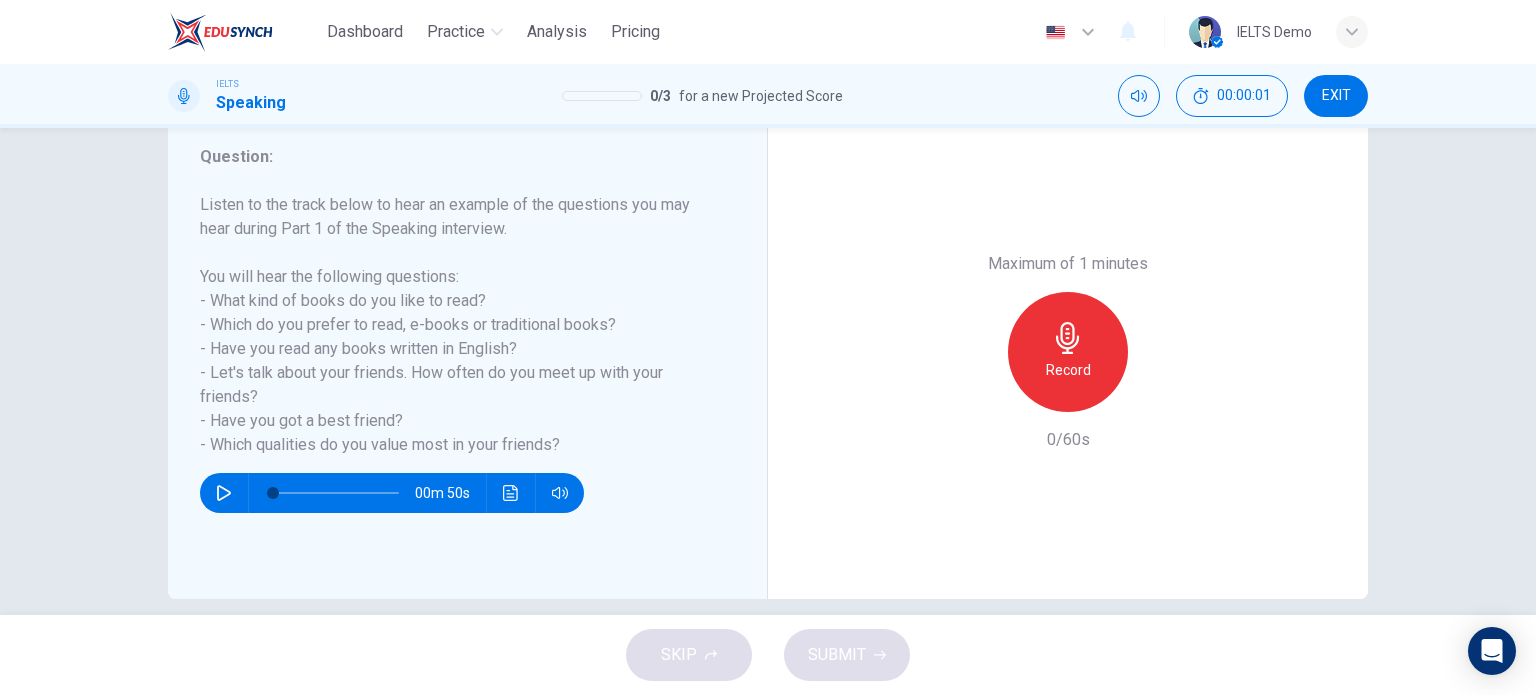 scroll, scrollTop: 272, scrollLeft: 0, axis: vertical 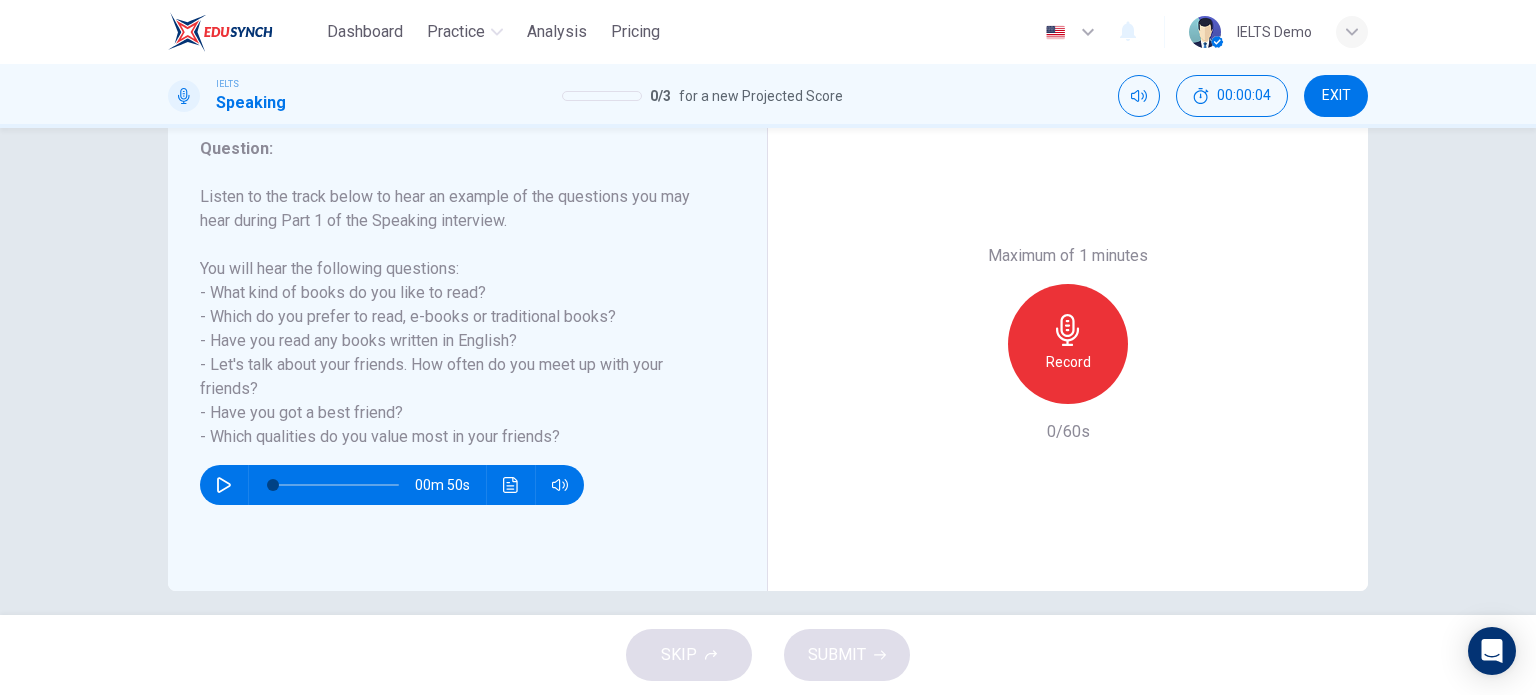 click at bounding box center (224, 485) 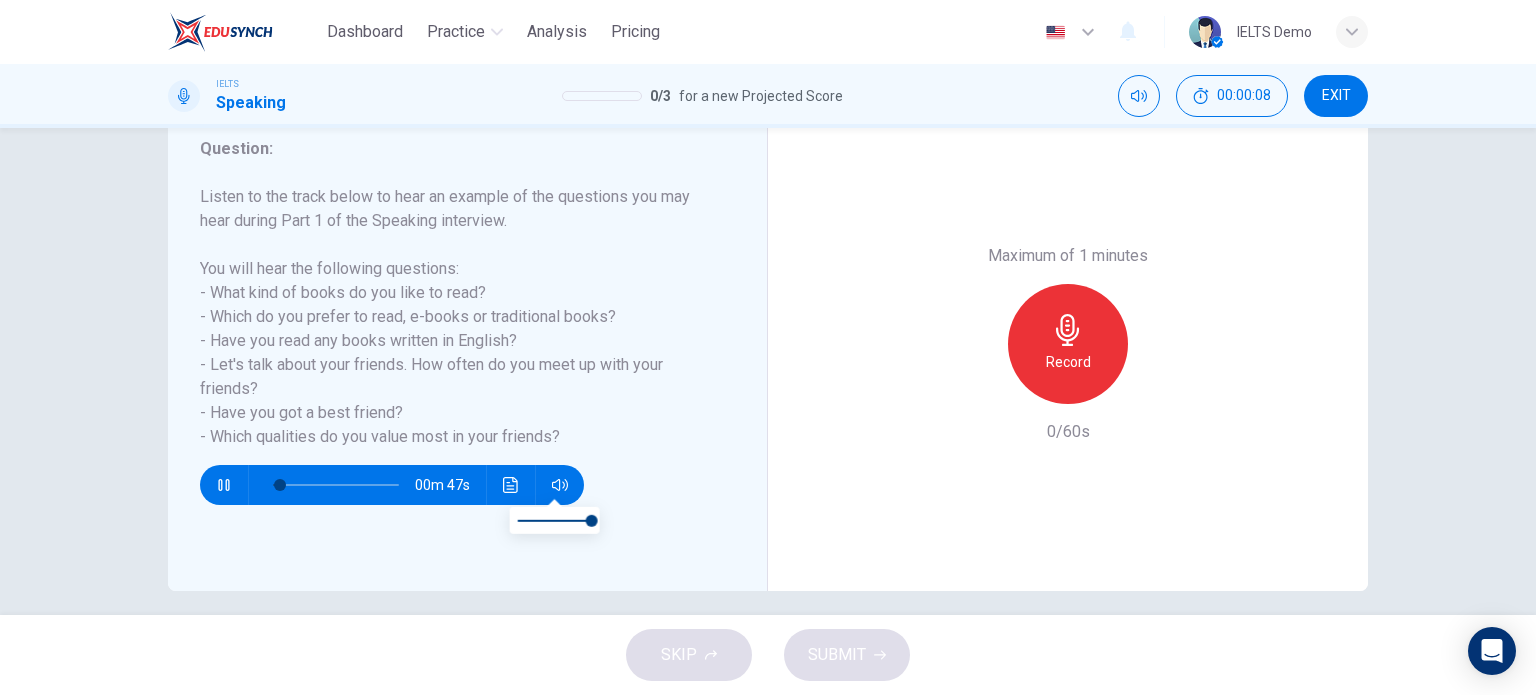 type on "6" 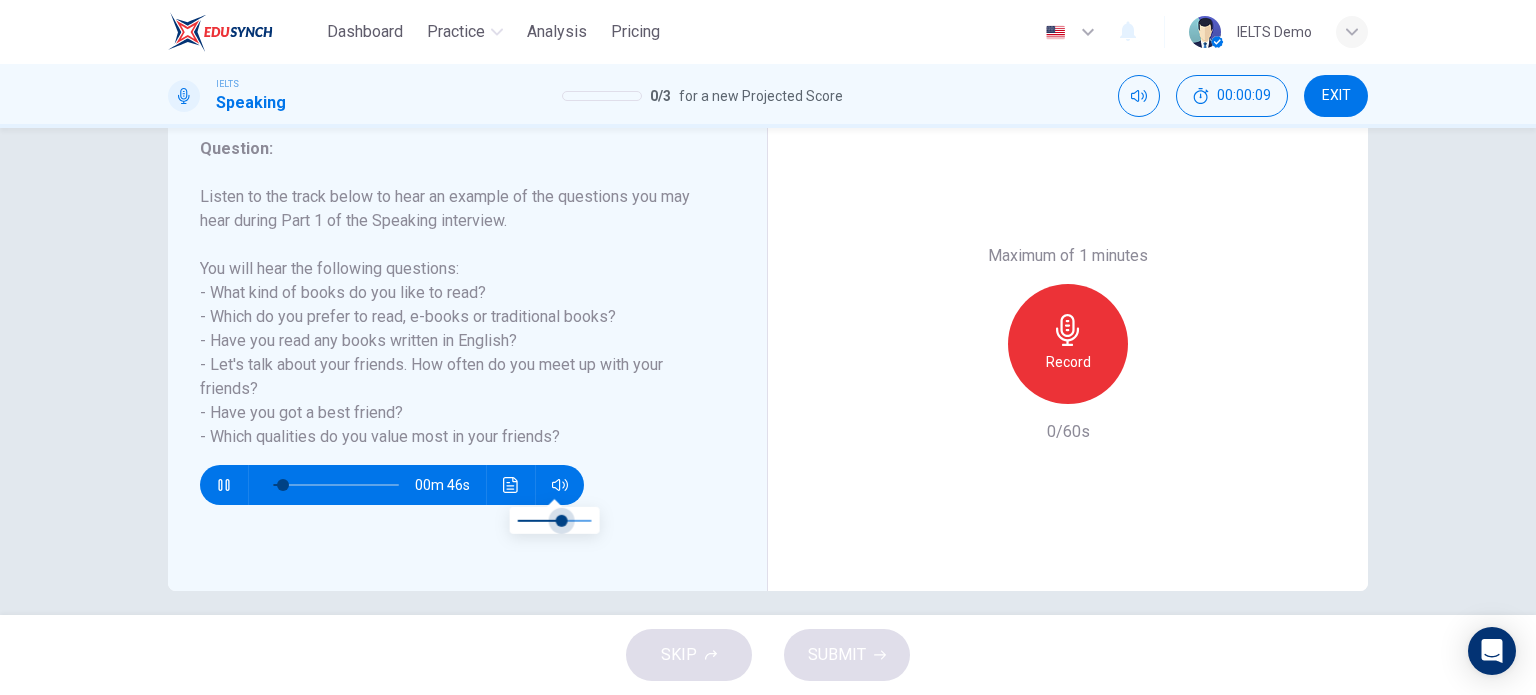 type on "8" 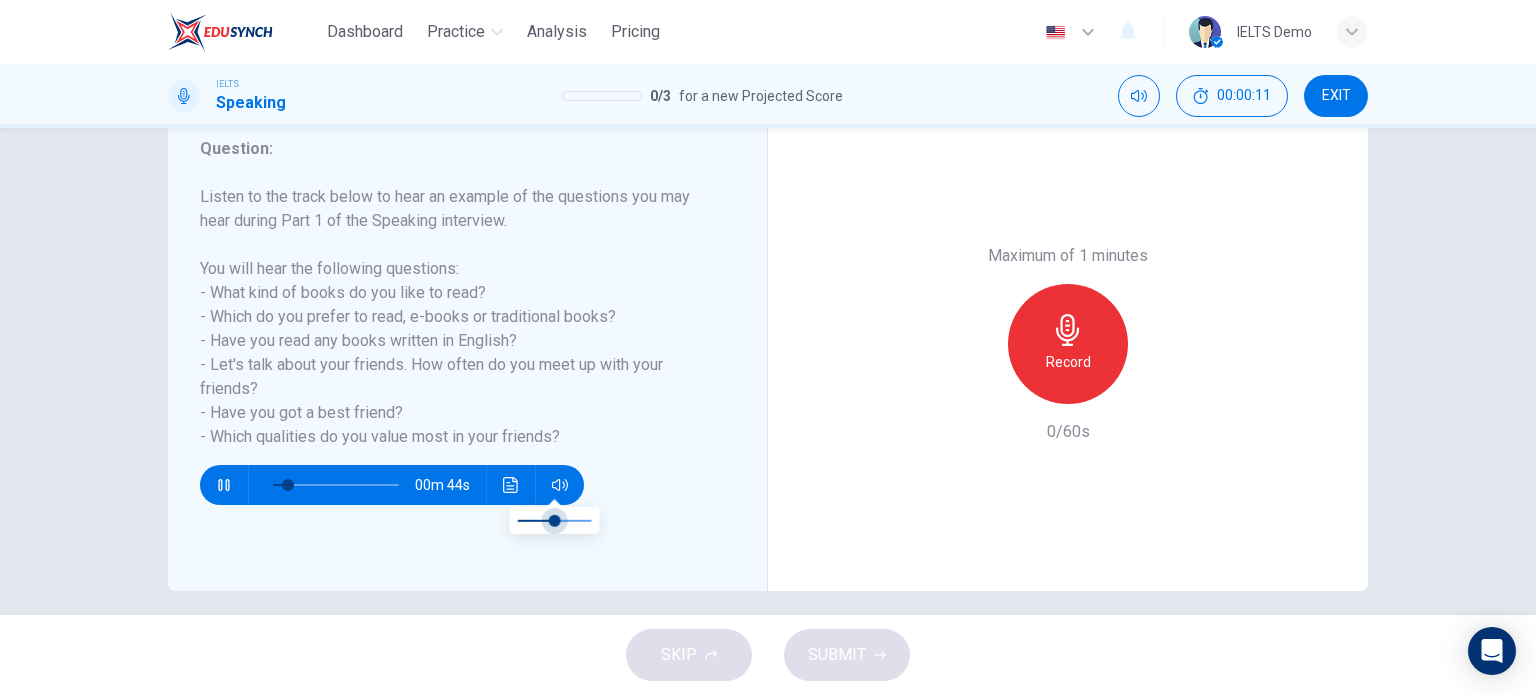 click at bounding box center (555, 520) 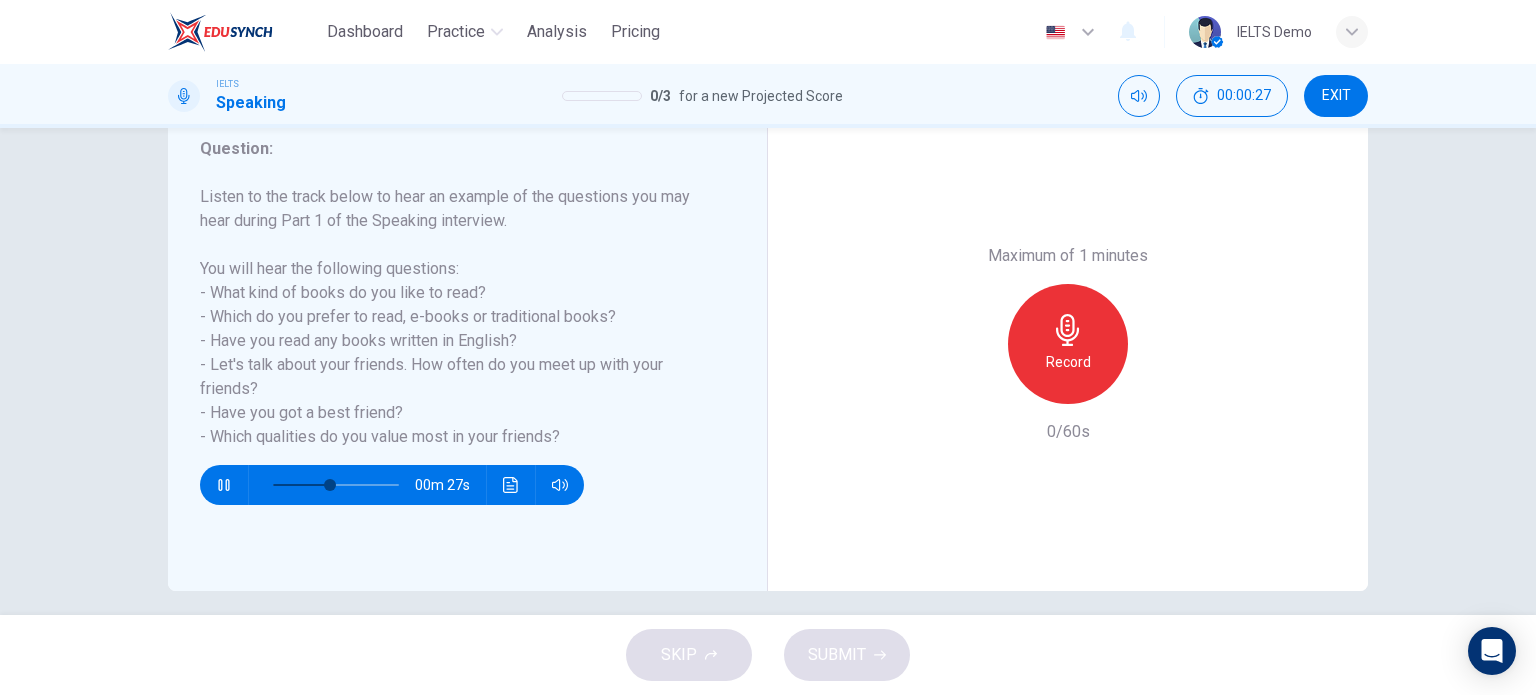 click 